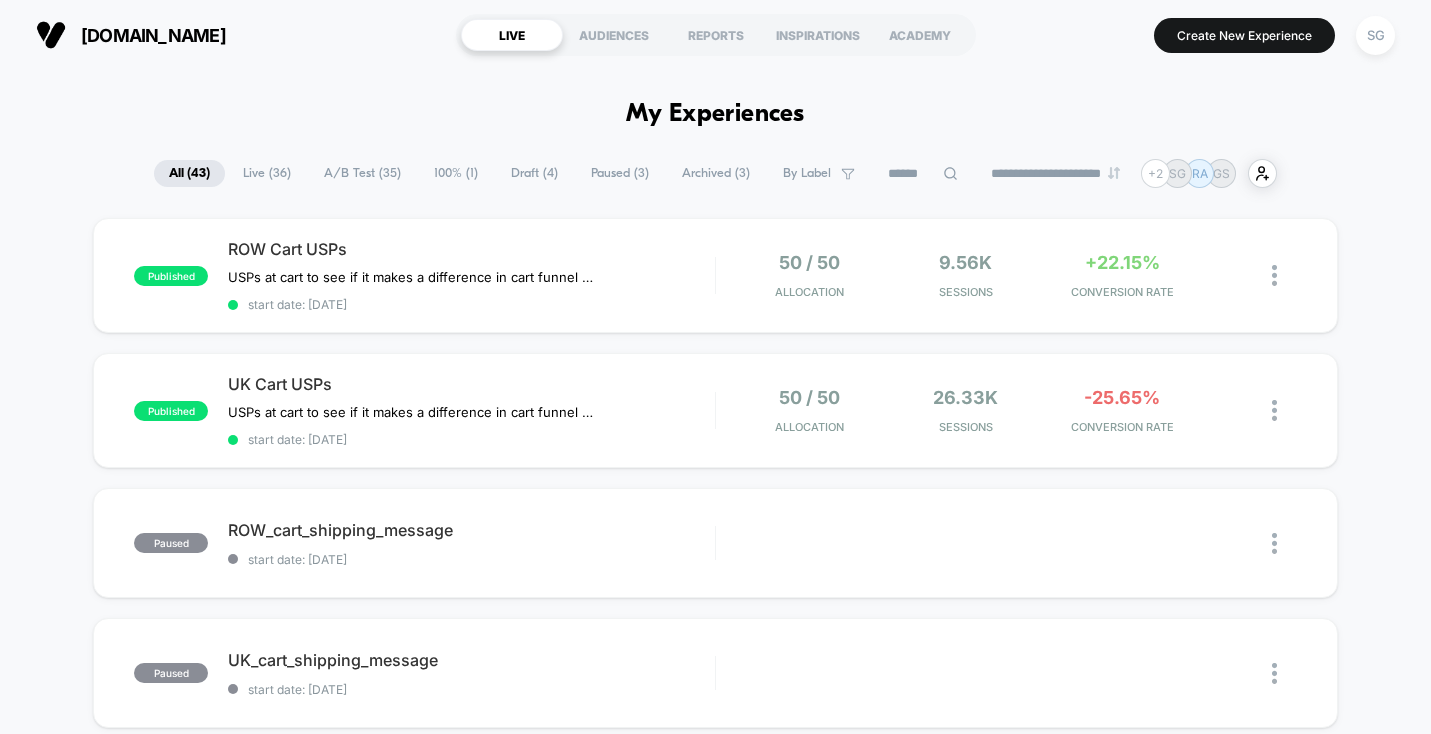scroll, scrollTop: 0, scrollLeft: 0, axis: both 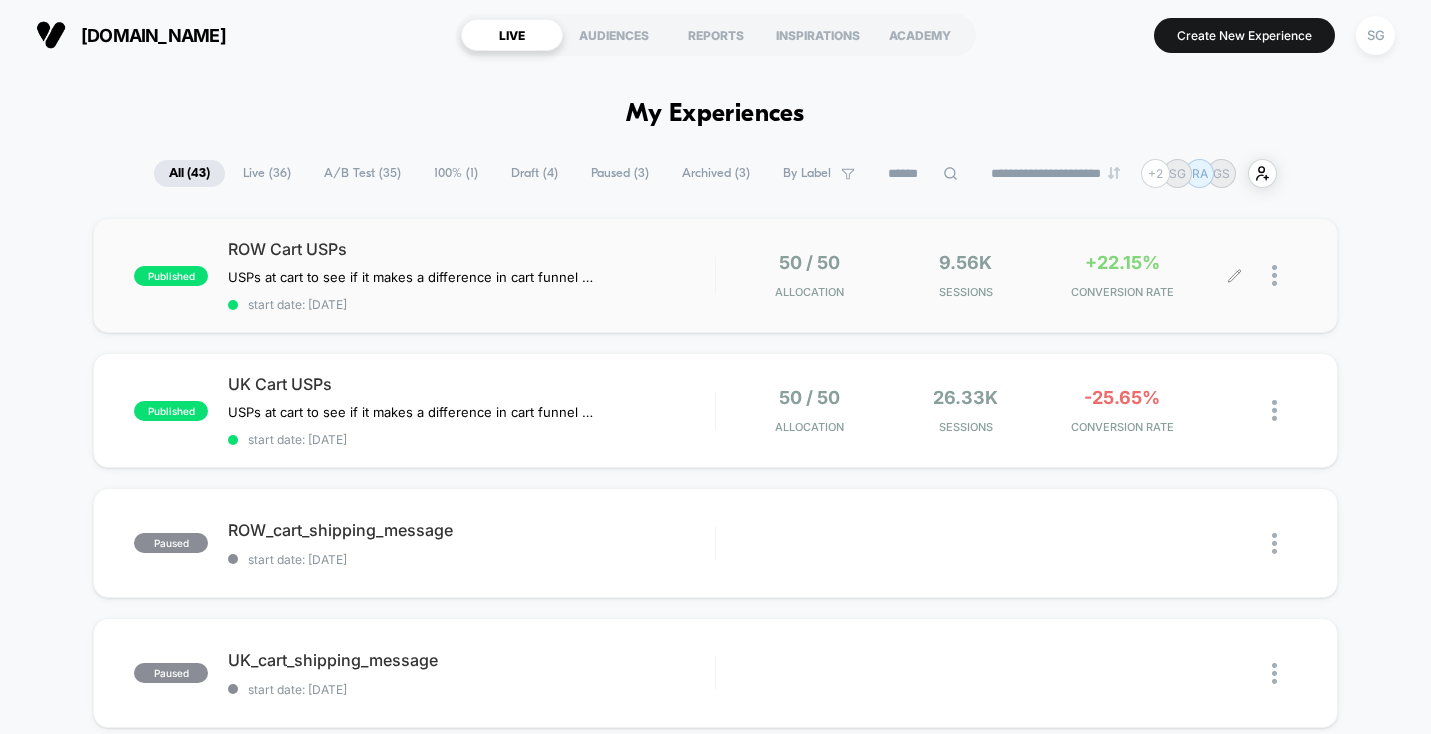 click at bounding box center [1274, 275] 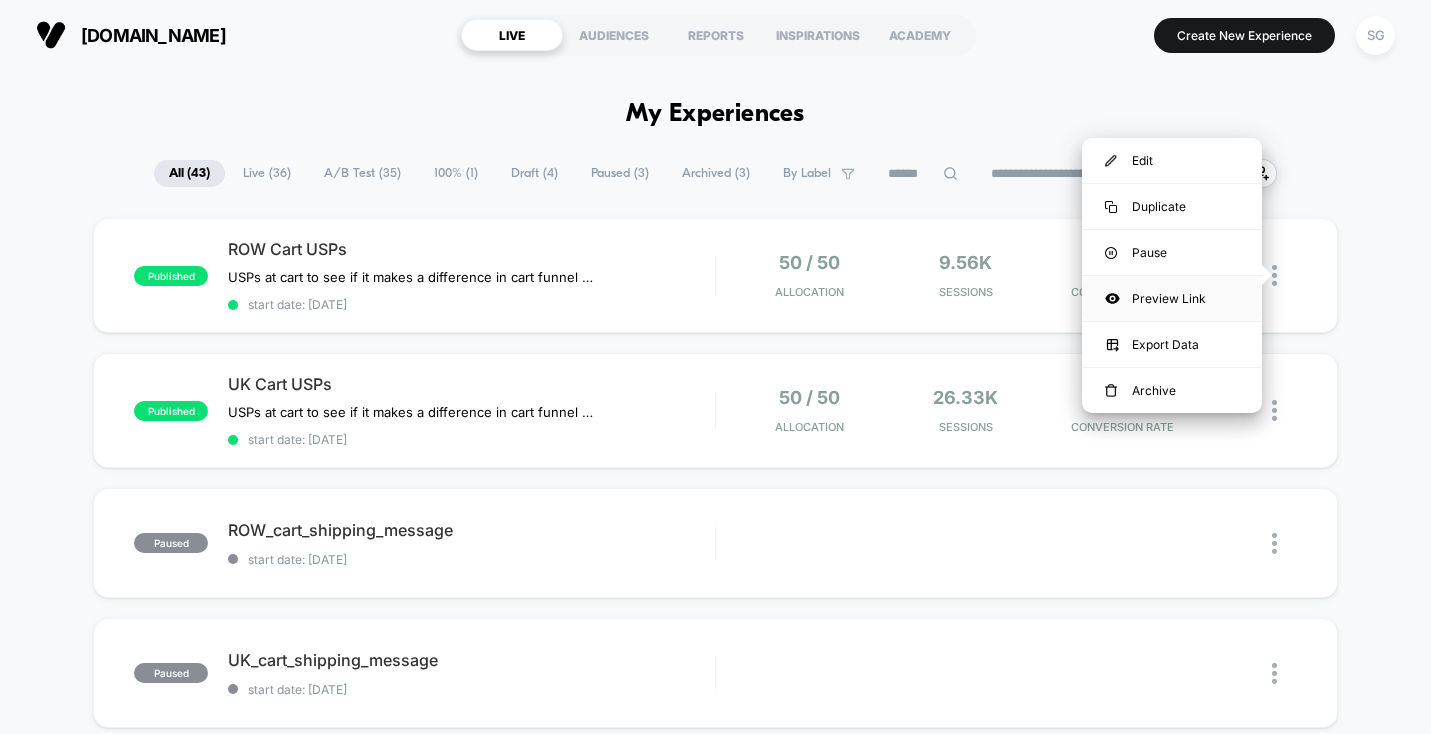 click on "Preview Link" at bounding box center (1172, 298) 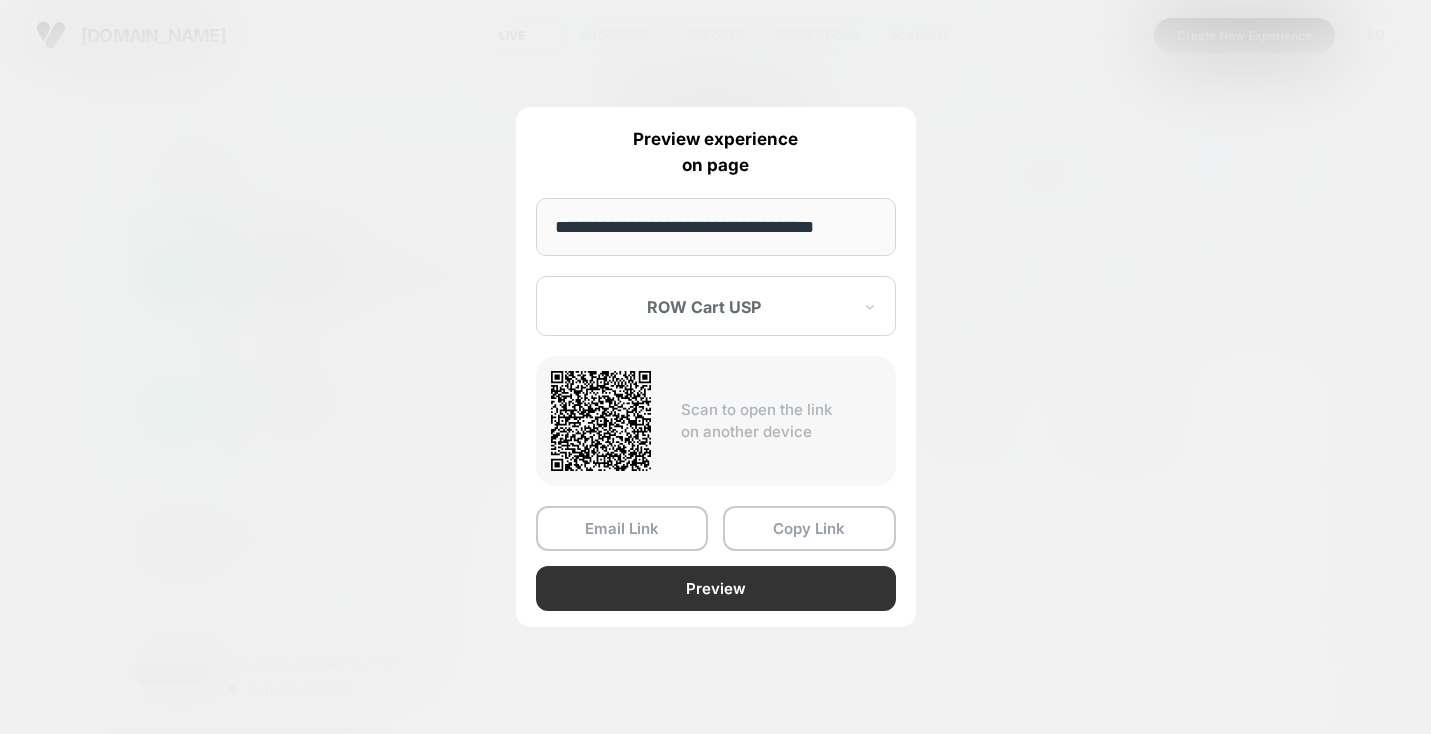 click on "Preview" at bounding box center [716, 588] 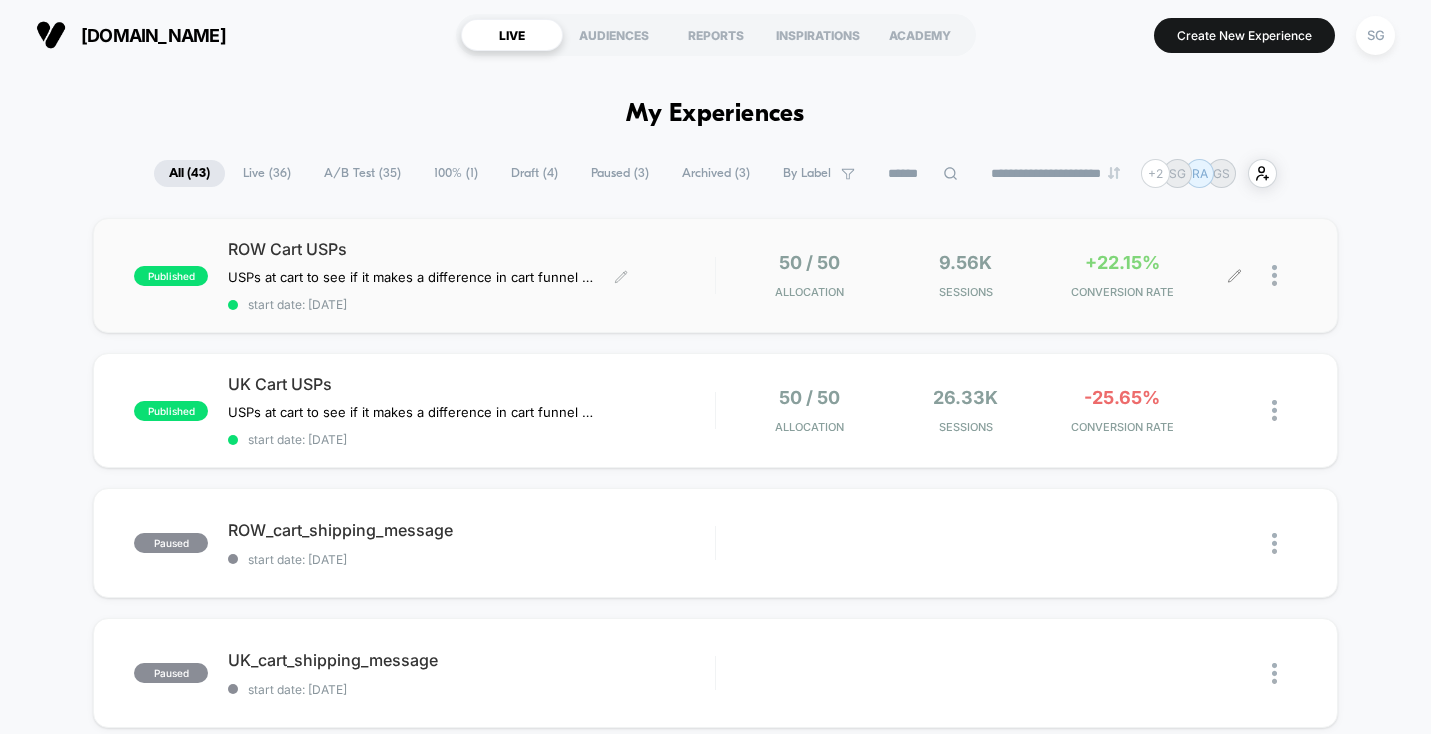 click on "ROW Cart USPs" at bounding box center [471, 249] 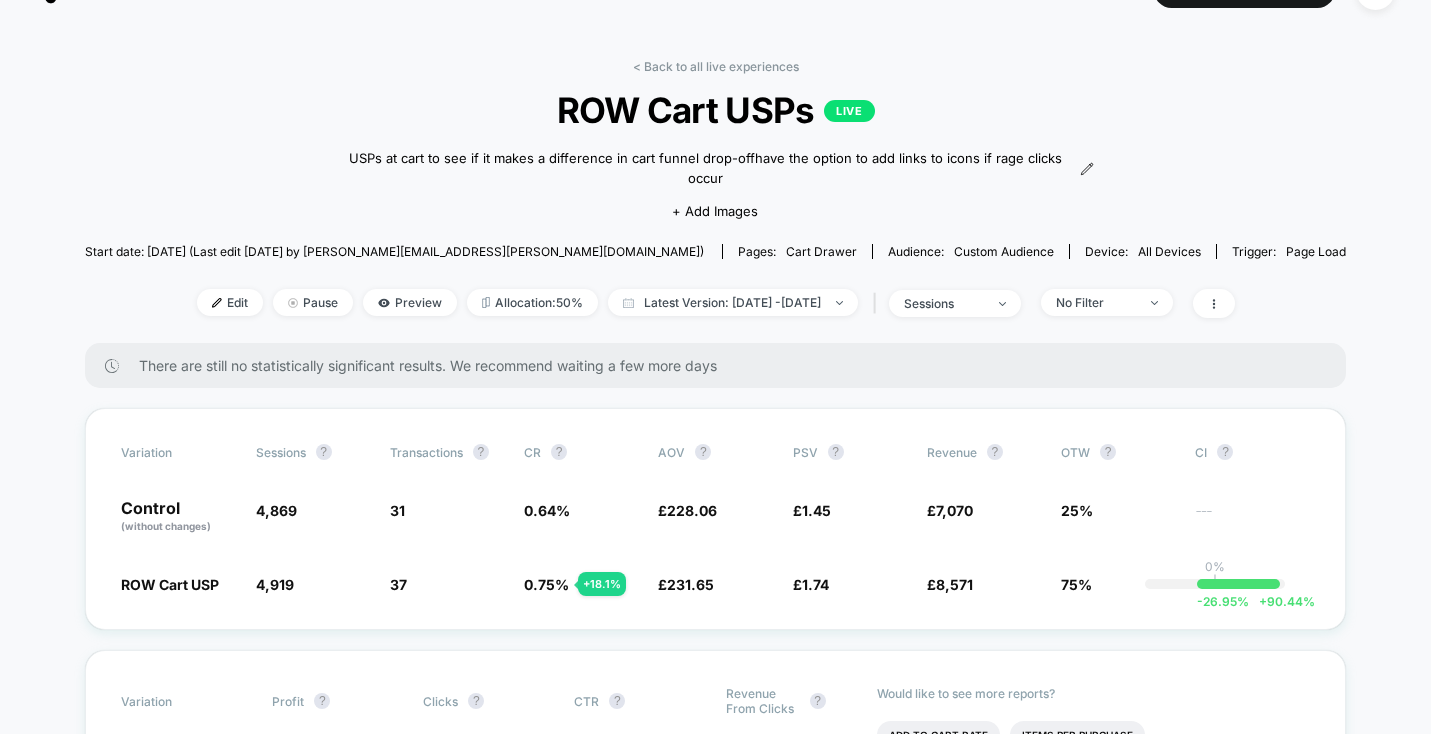 scroll, scrollTop: 49, scrollLeft: 0, axis: vertical 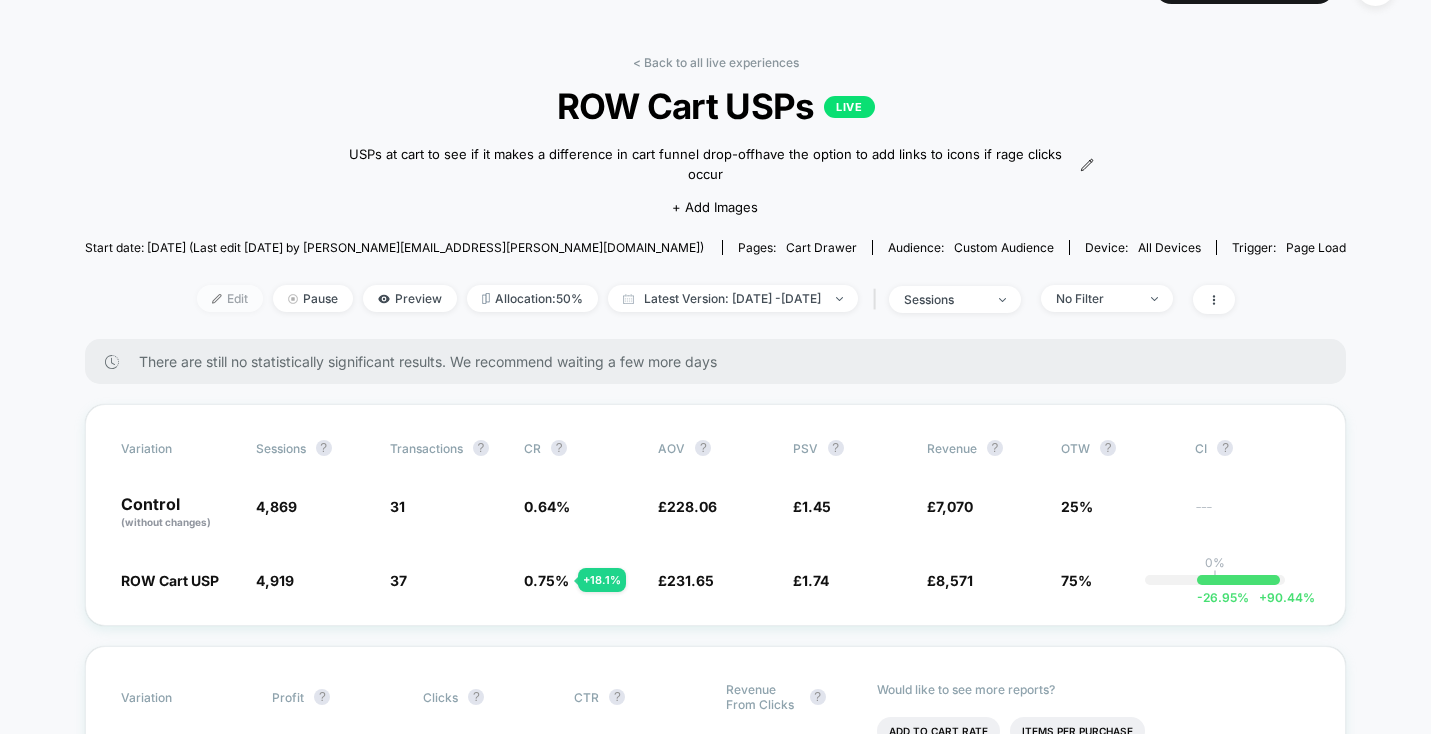 click on "Edit" at bounding box center [230, 298] 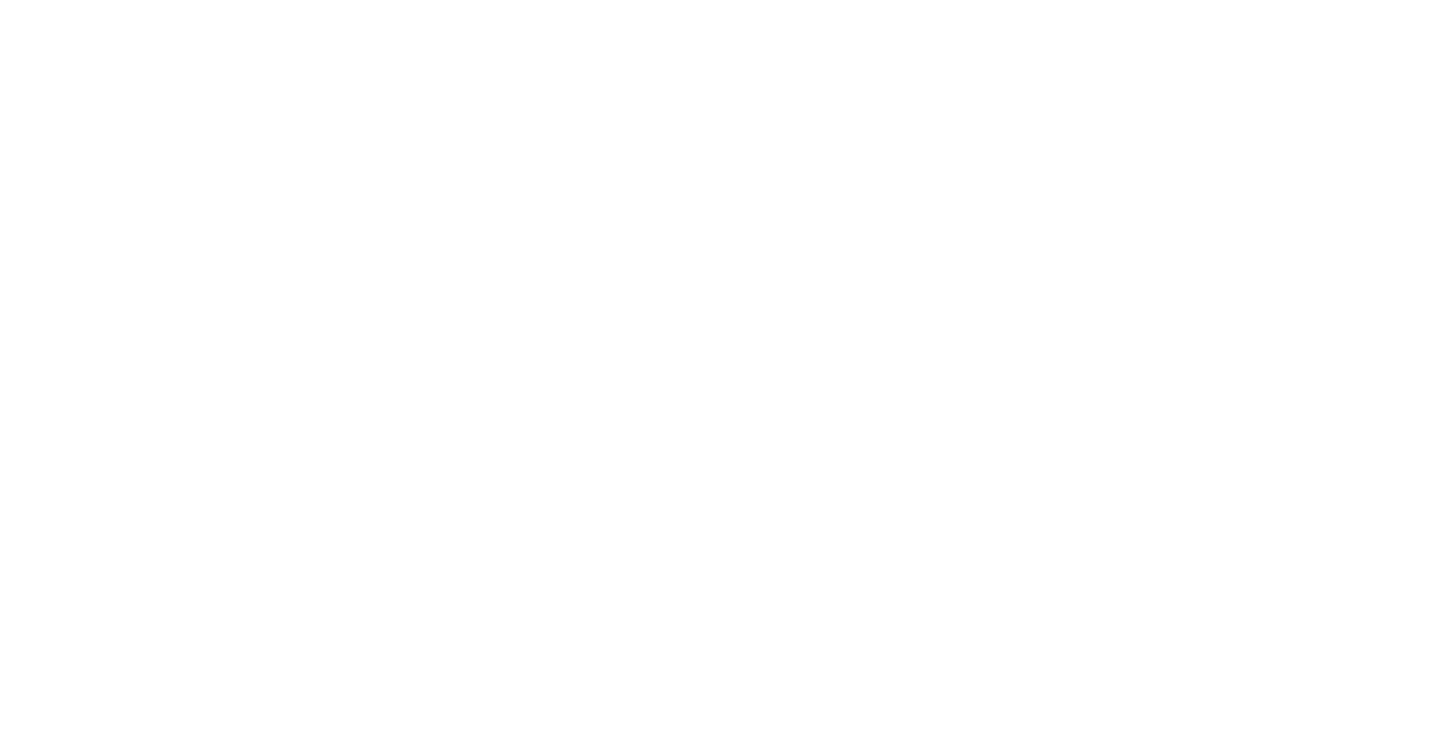 scroll, scrollTop: 0, scrollLeft: 0, axis: both 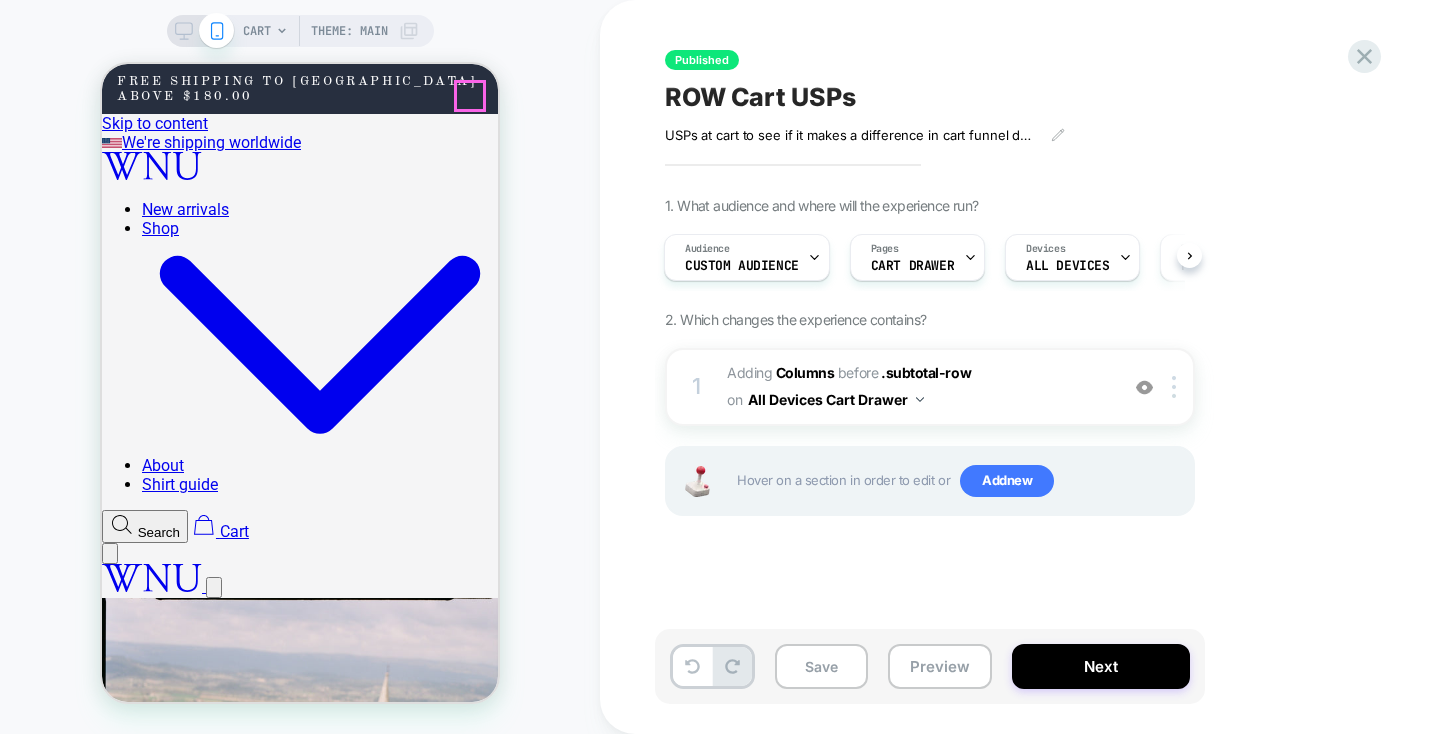 click 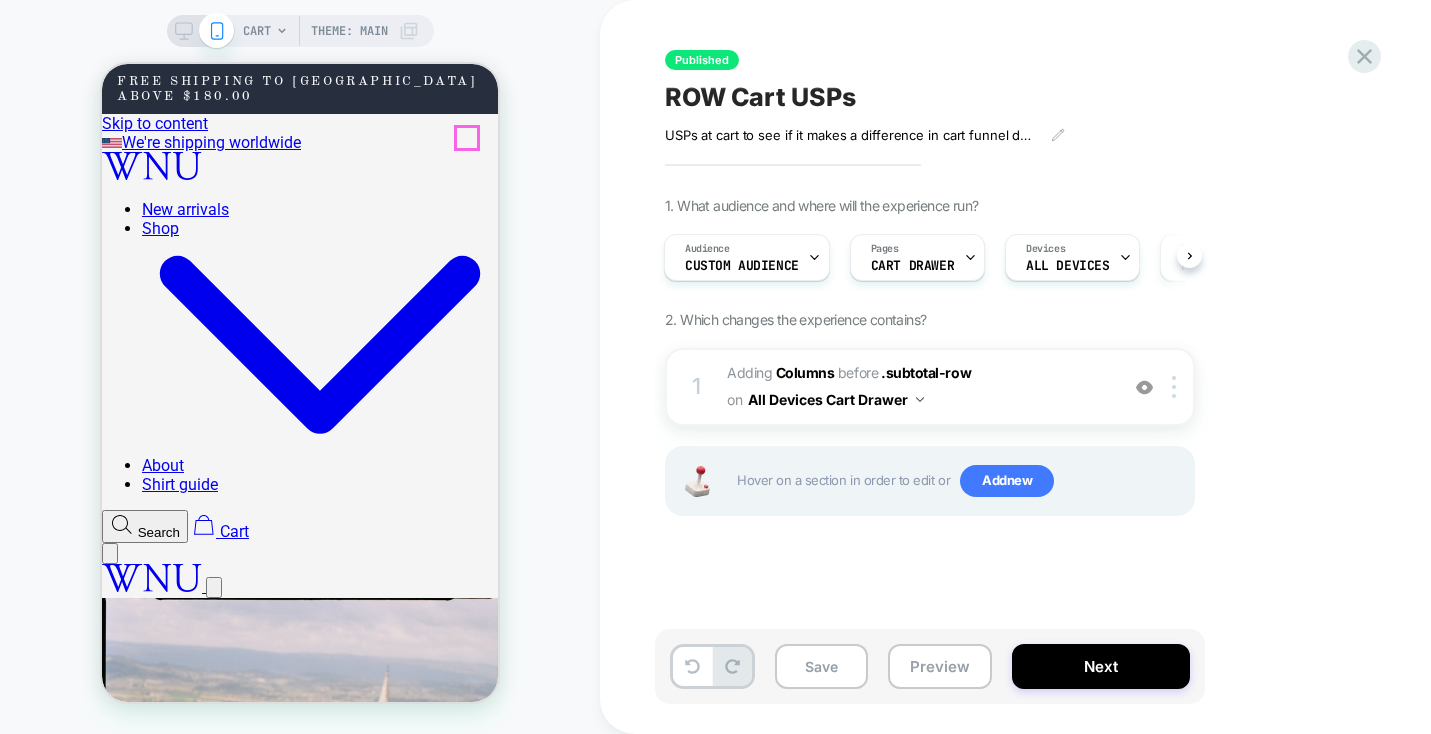 click 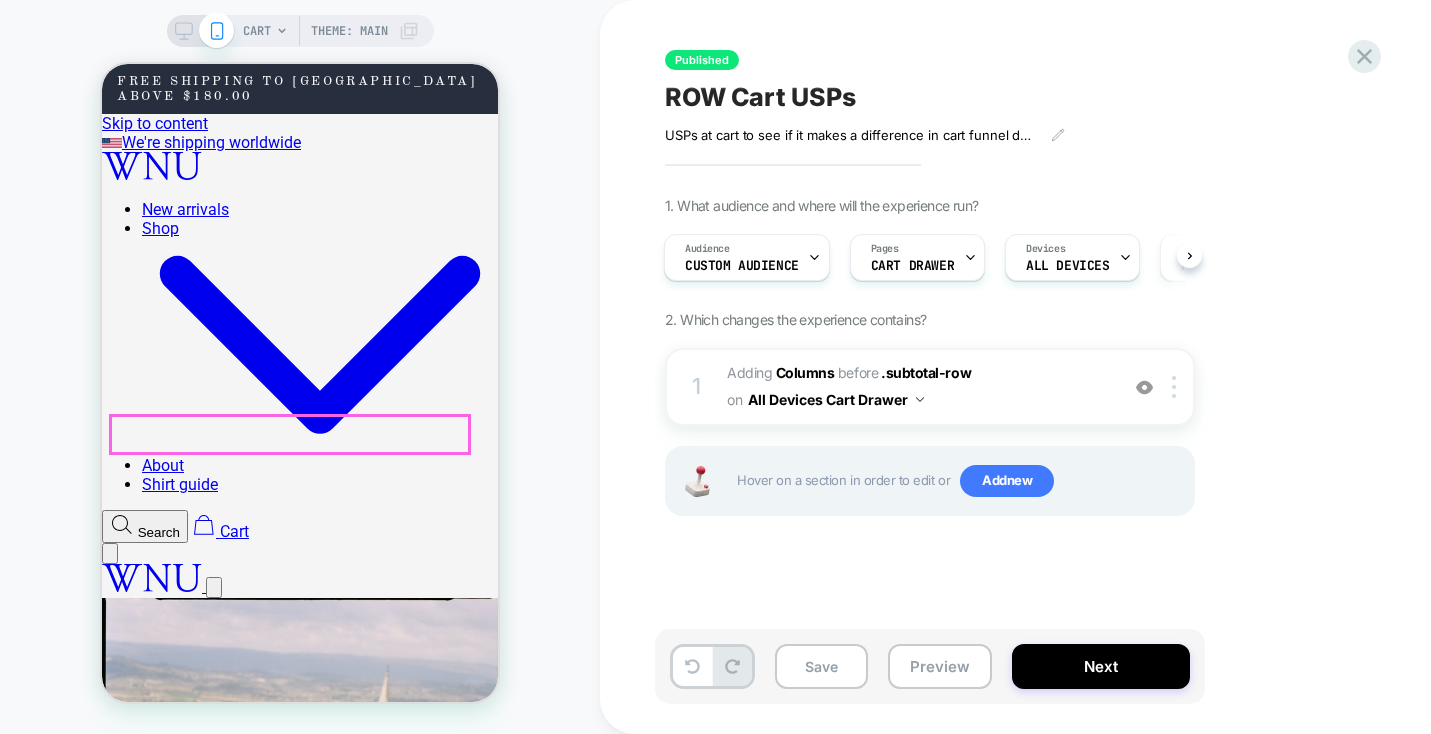 click on "SHIRTS" at bounding box center (169, 1757) 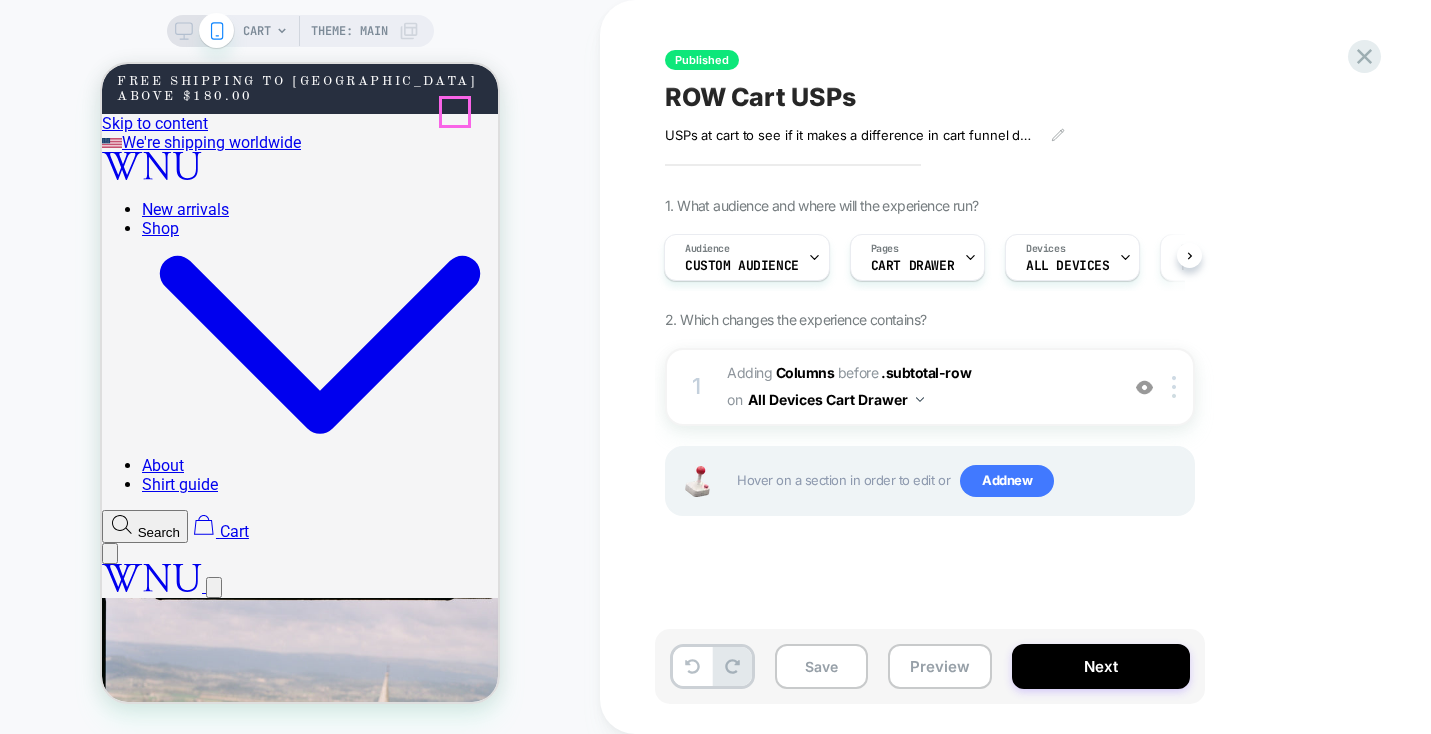 click 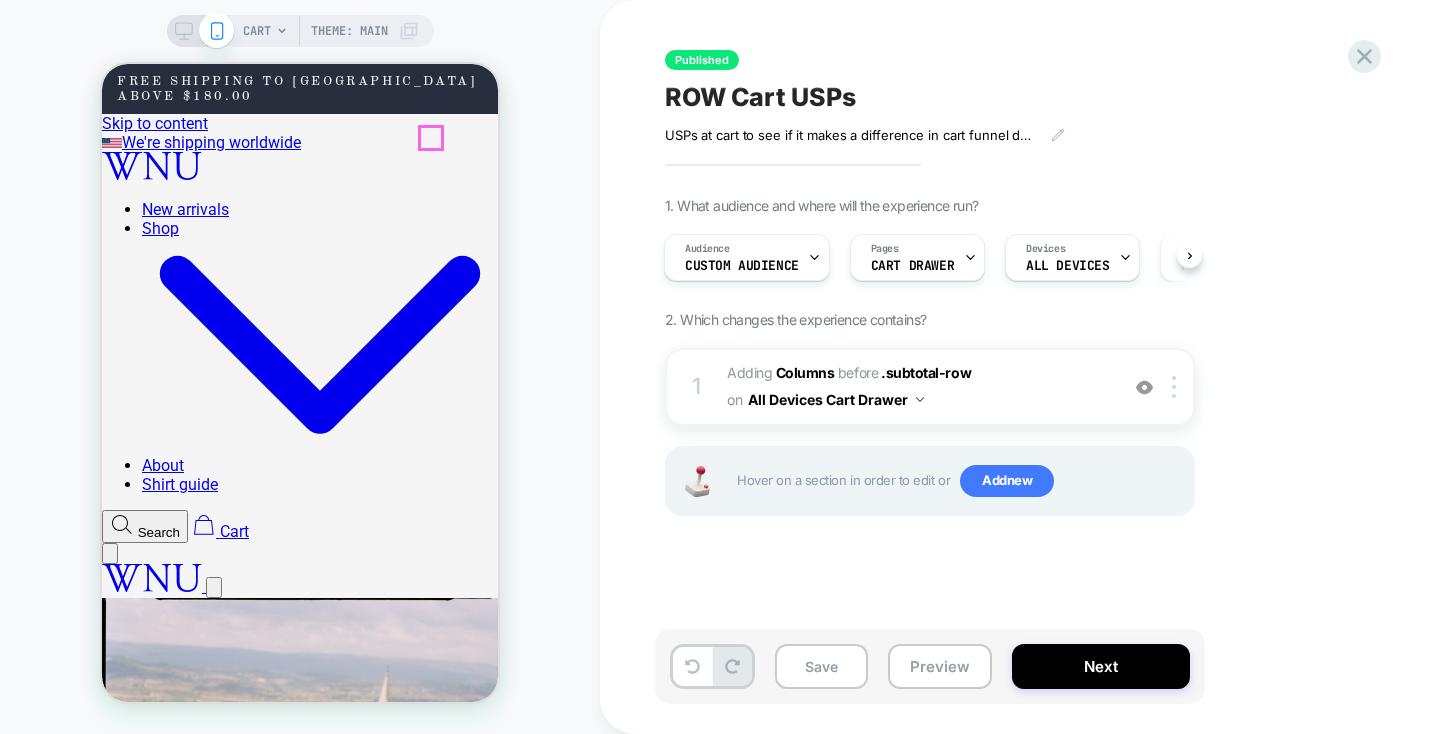 click 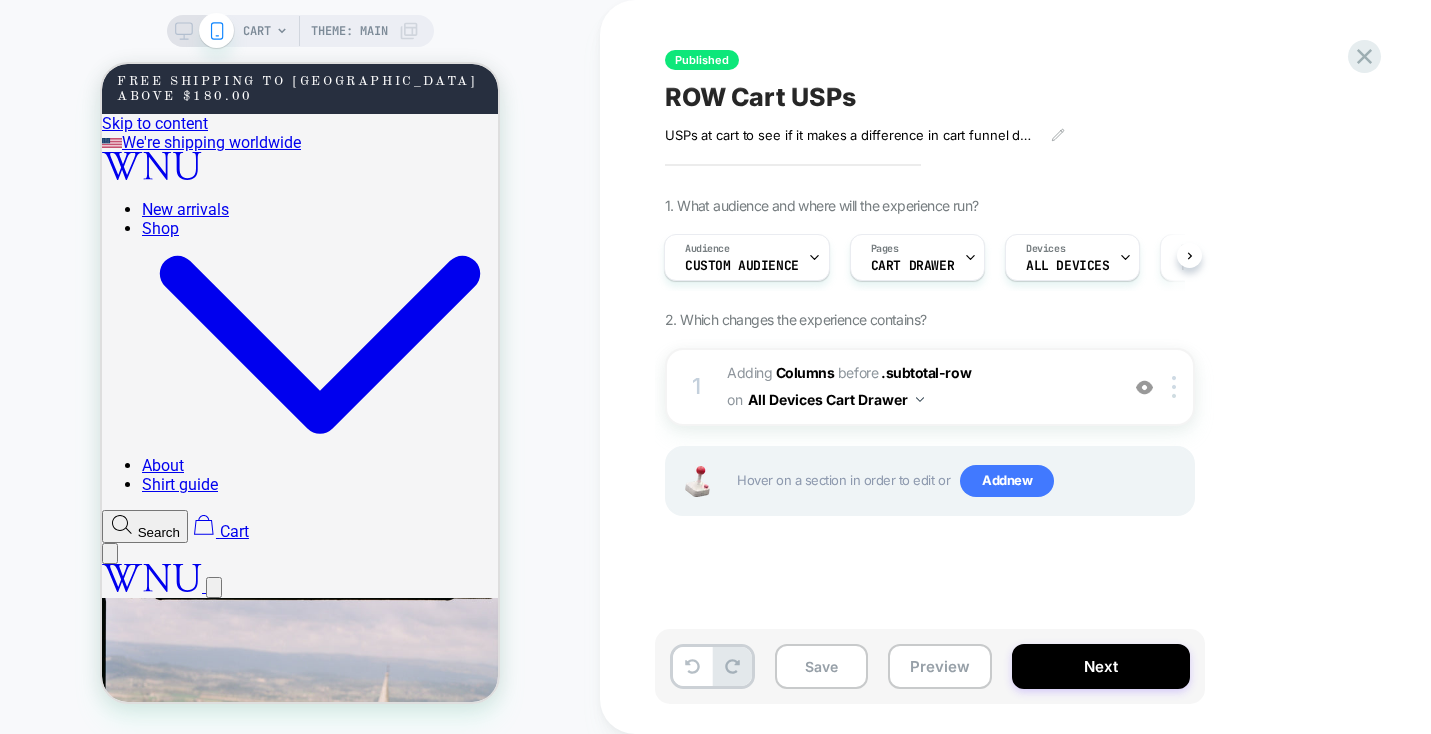 click 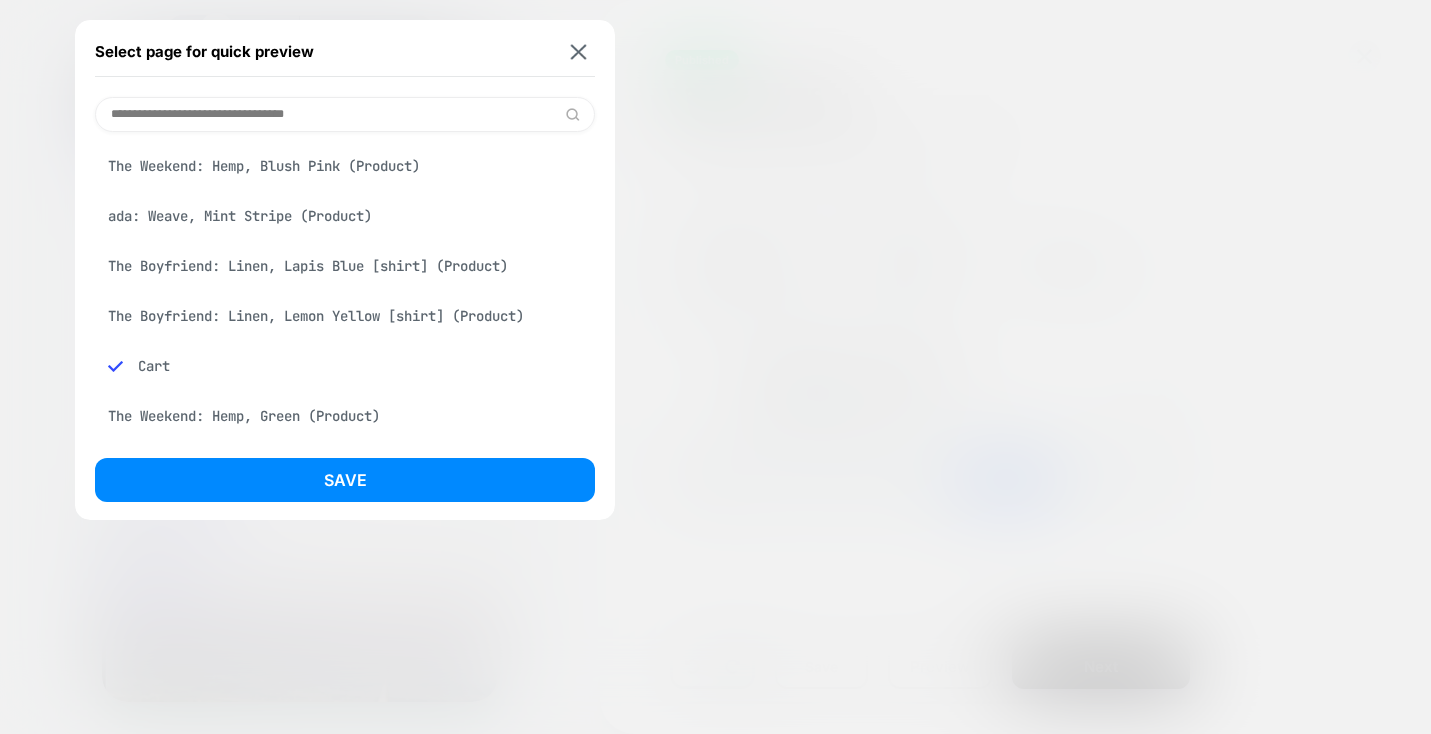 click on "The Weekend: Hemp, Blush Pink (Product)" at bounding box center [345, 166] 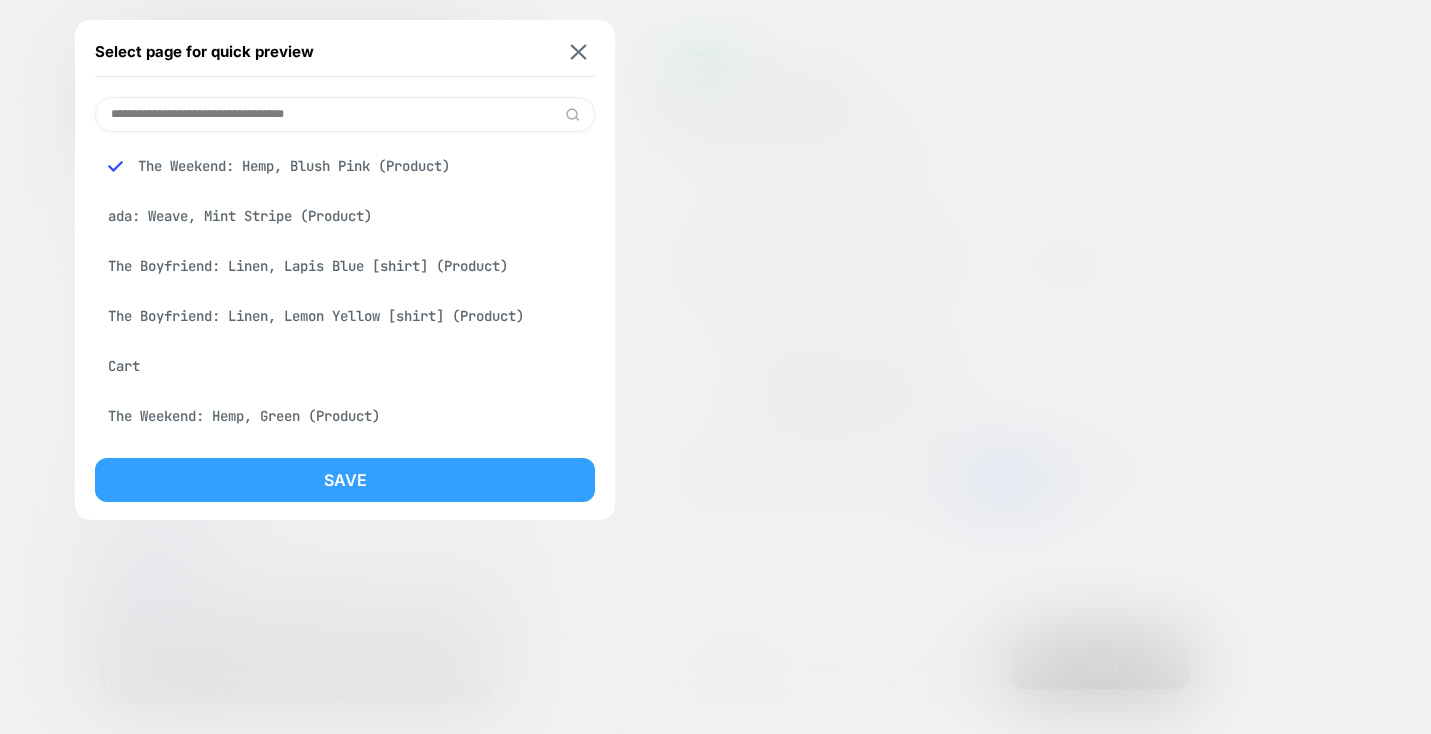 click on "Save" at bounding box center (345, 480) 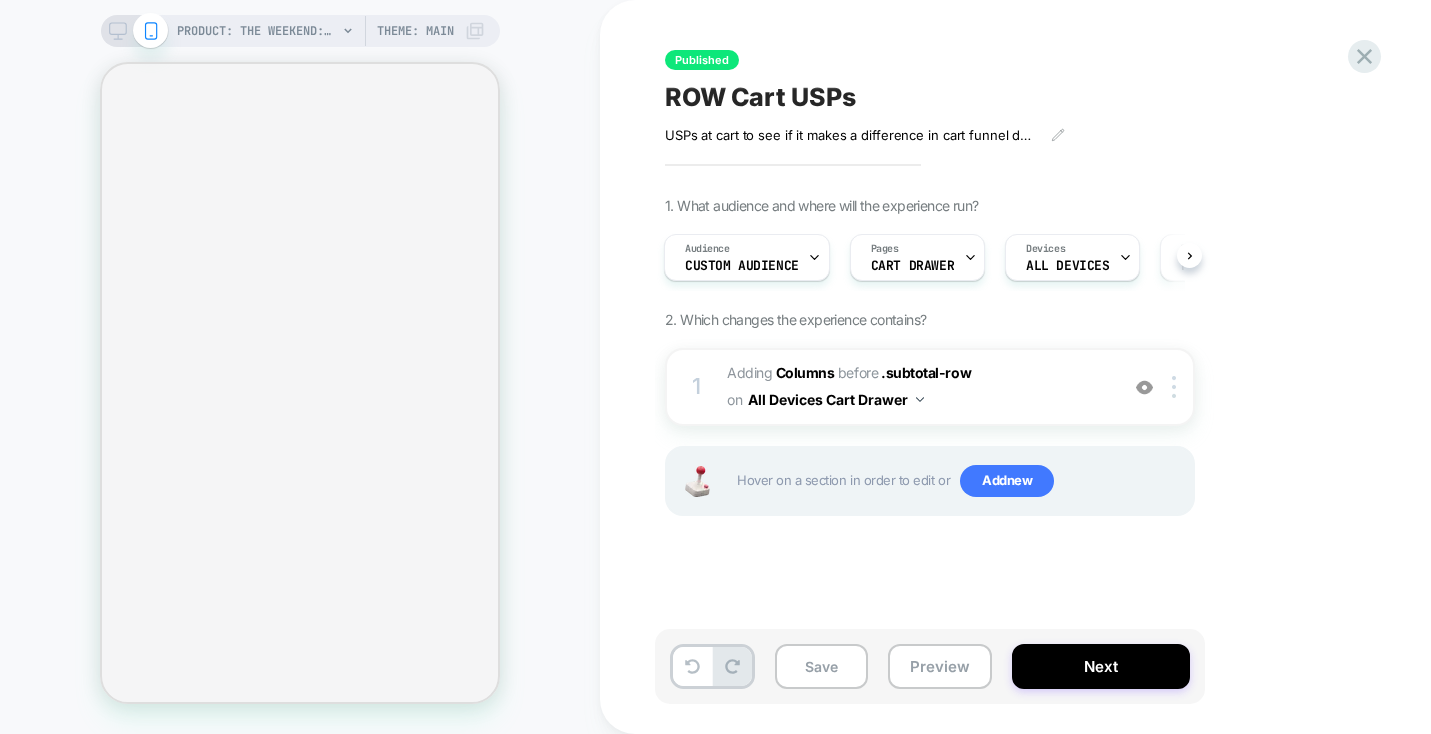 select on "**********" 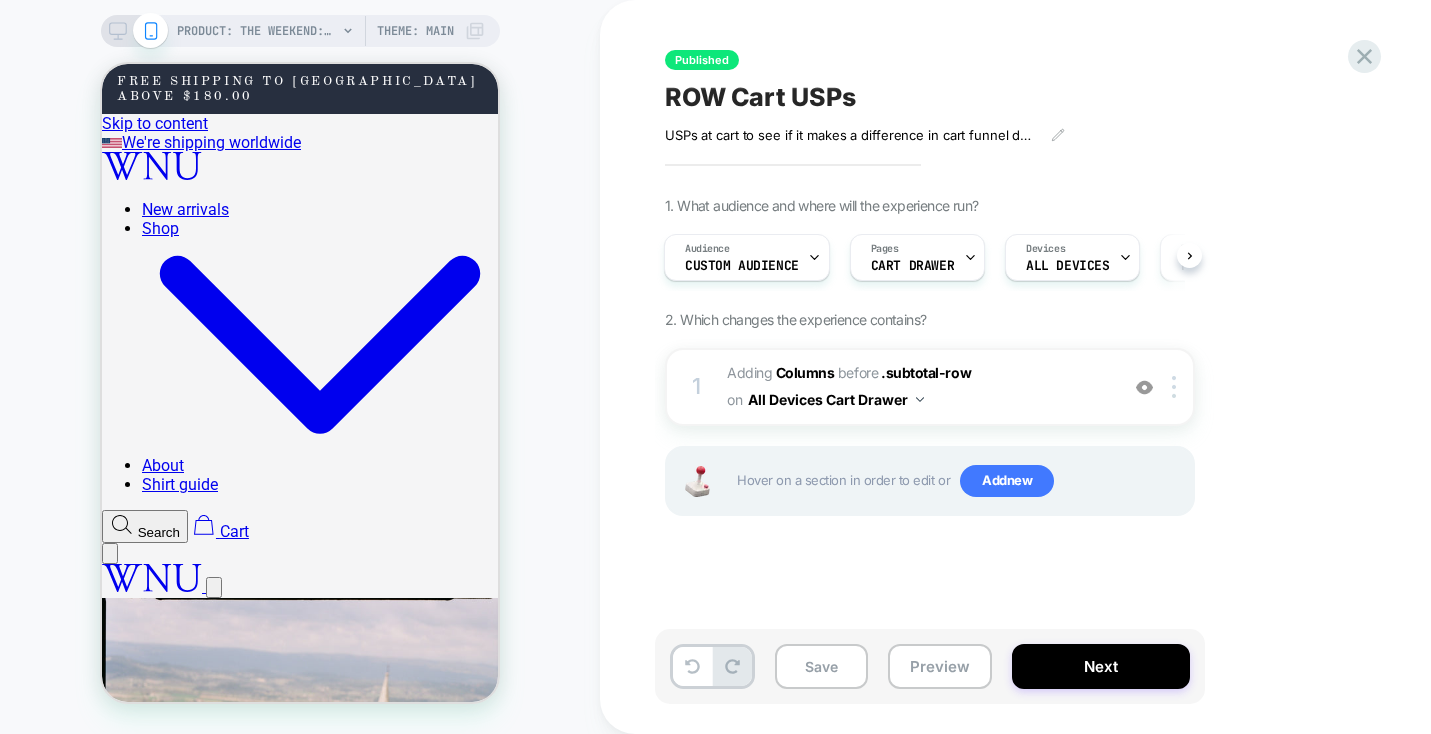 scroll, scrollTop: 0, scrollLeft: 2, axis: horizontal 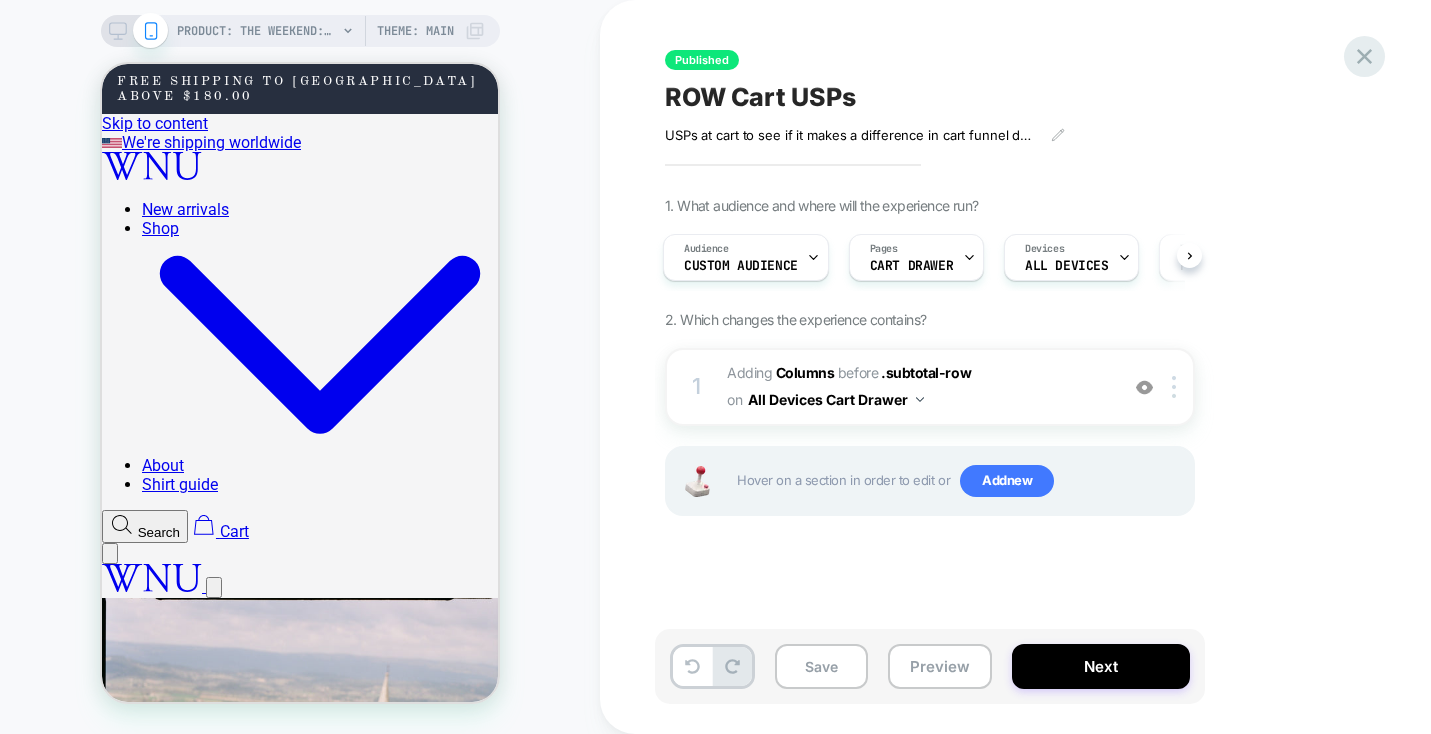 click 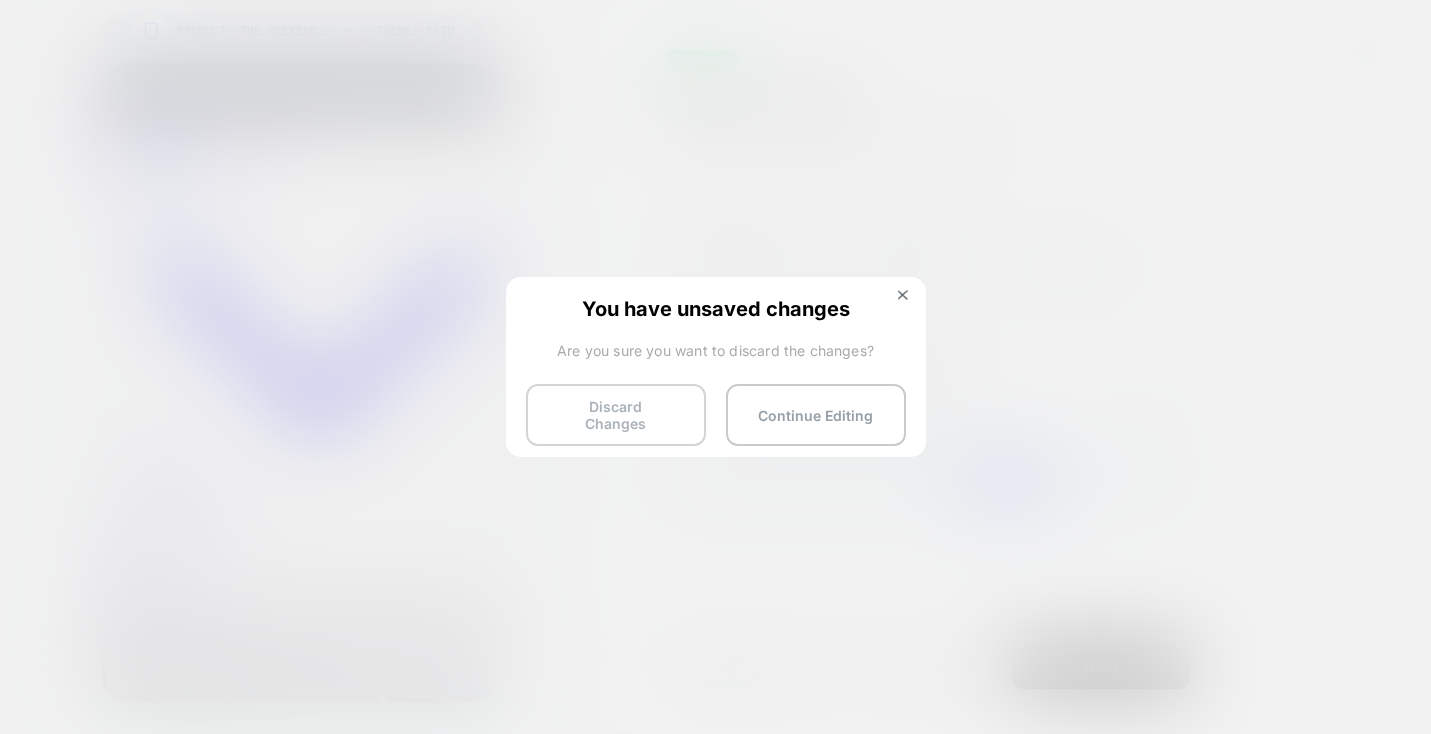 click on "Discard Changes" at bounding box center (616, 415) 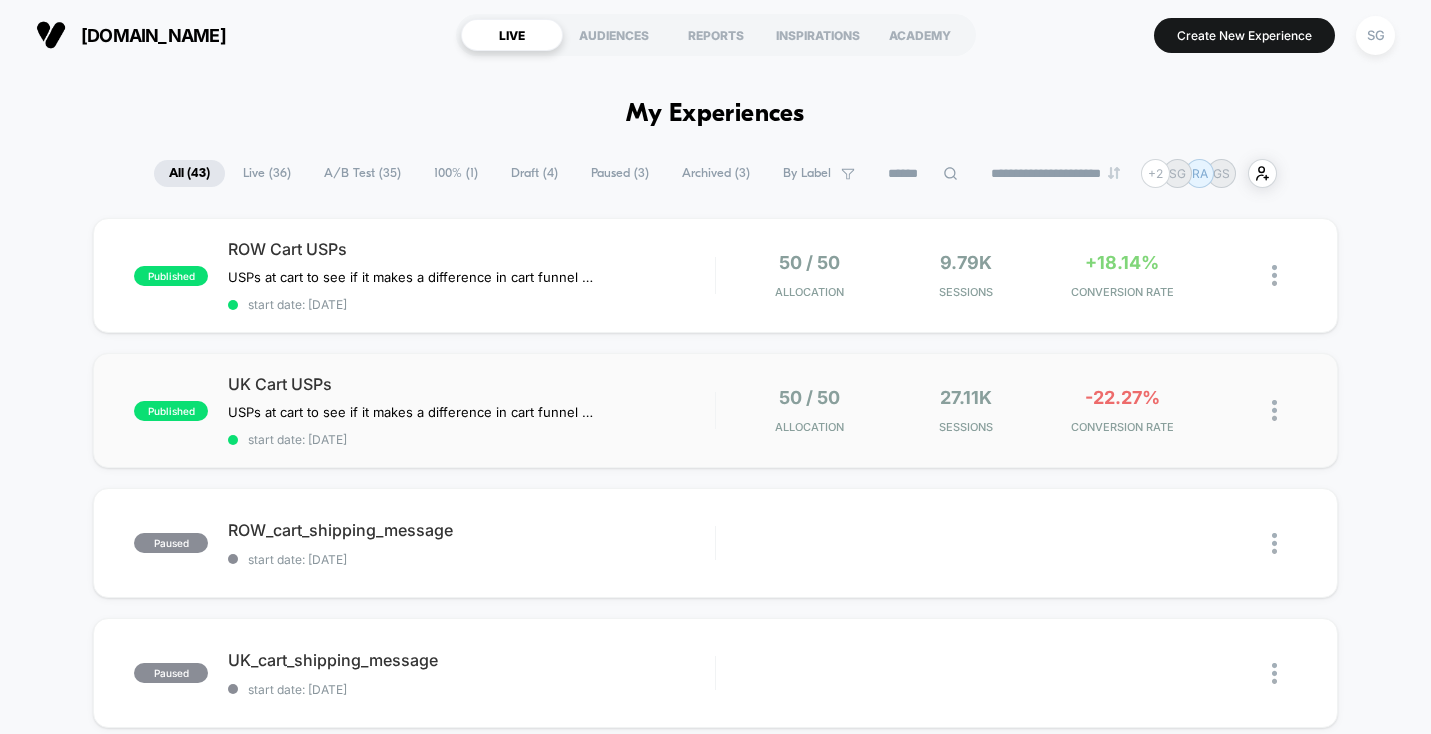 click on "UK Cart USPs" at bounding box center (471, 384) 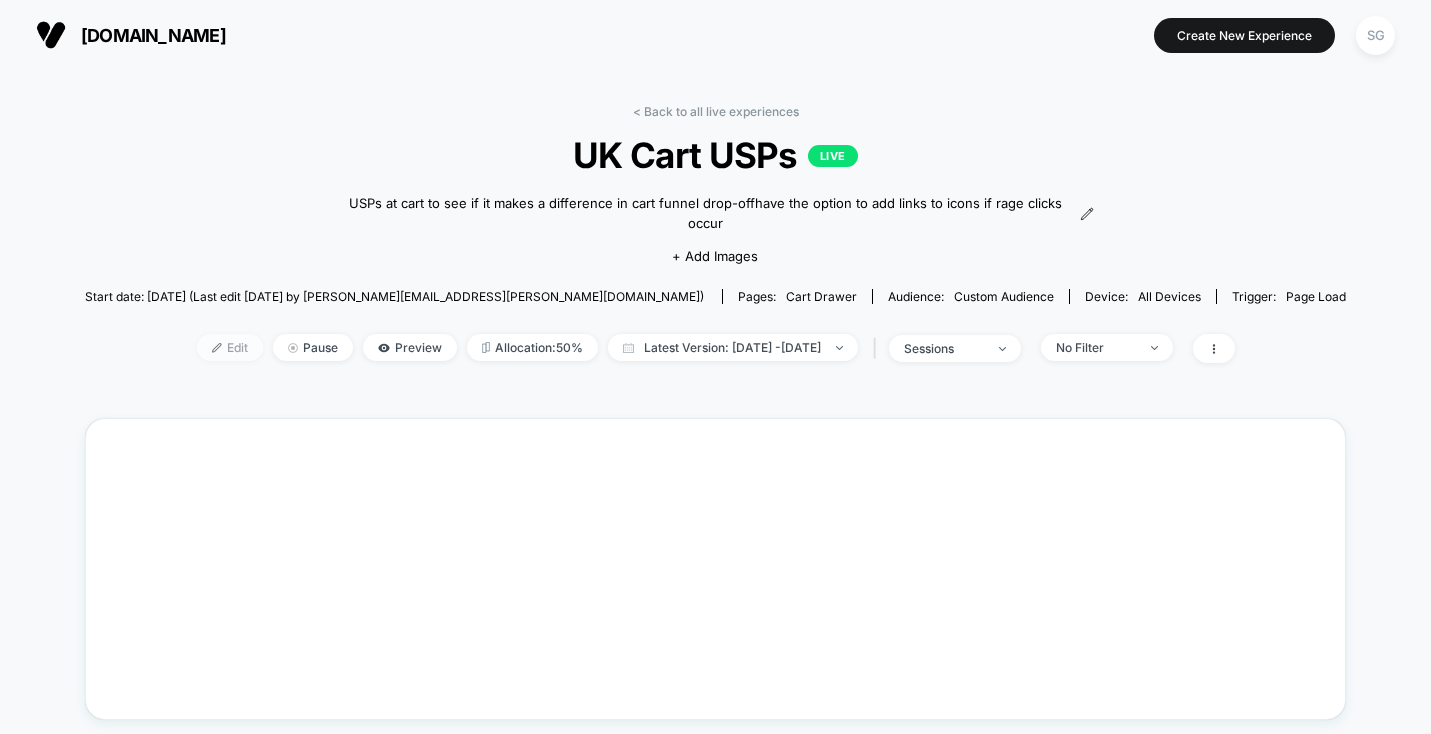 click on "Edit" at bounding box center [230, 347] 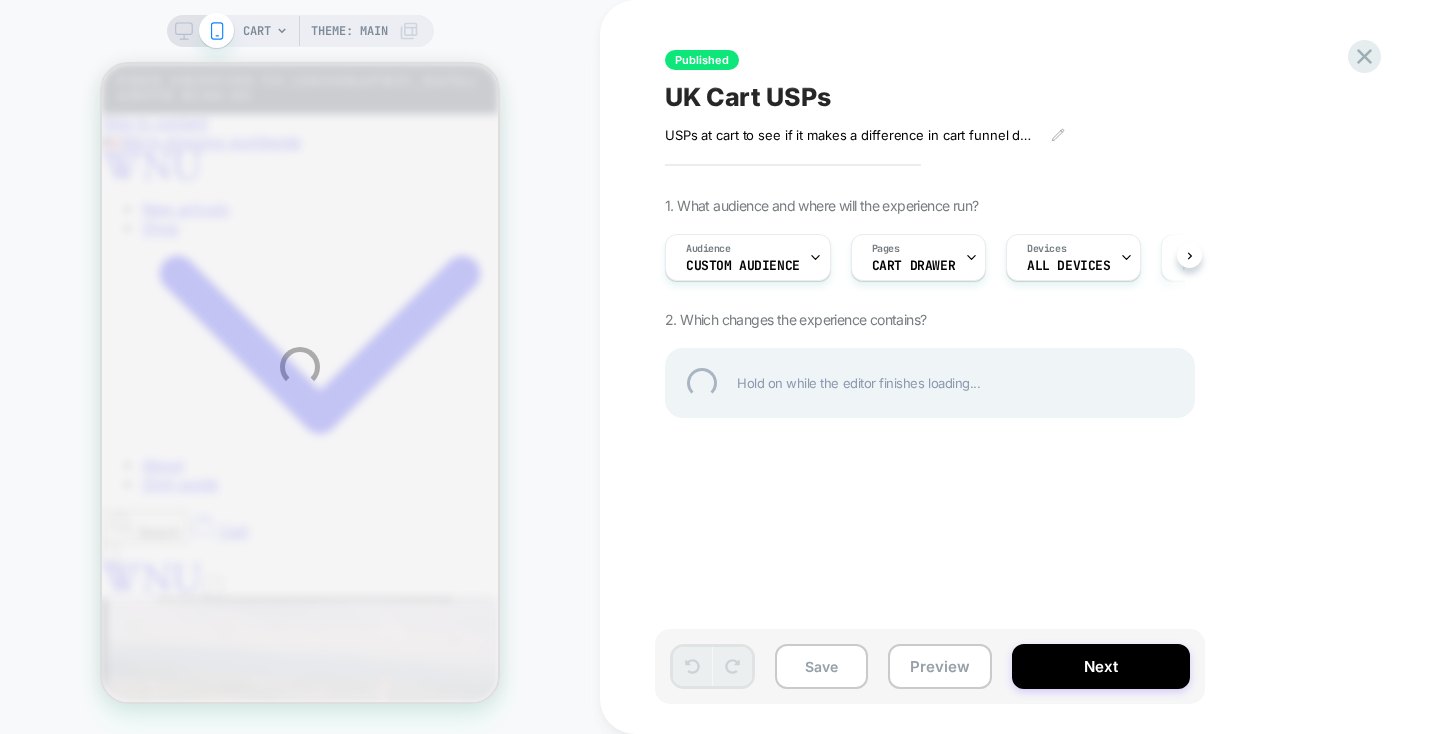 scroll, scrollTop: 0, scrollLeft: 0, axis: both 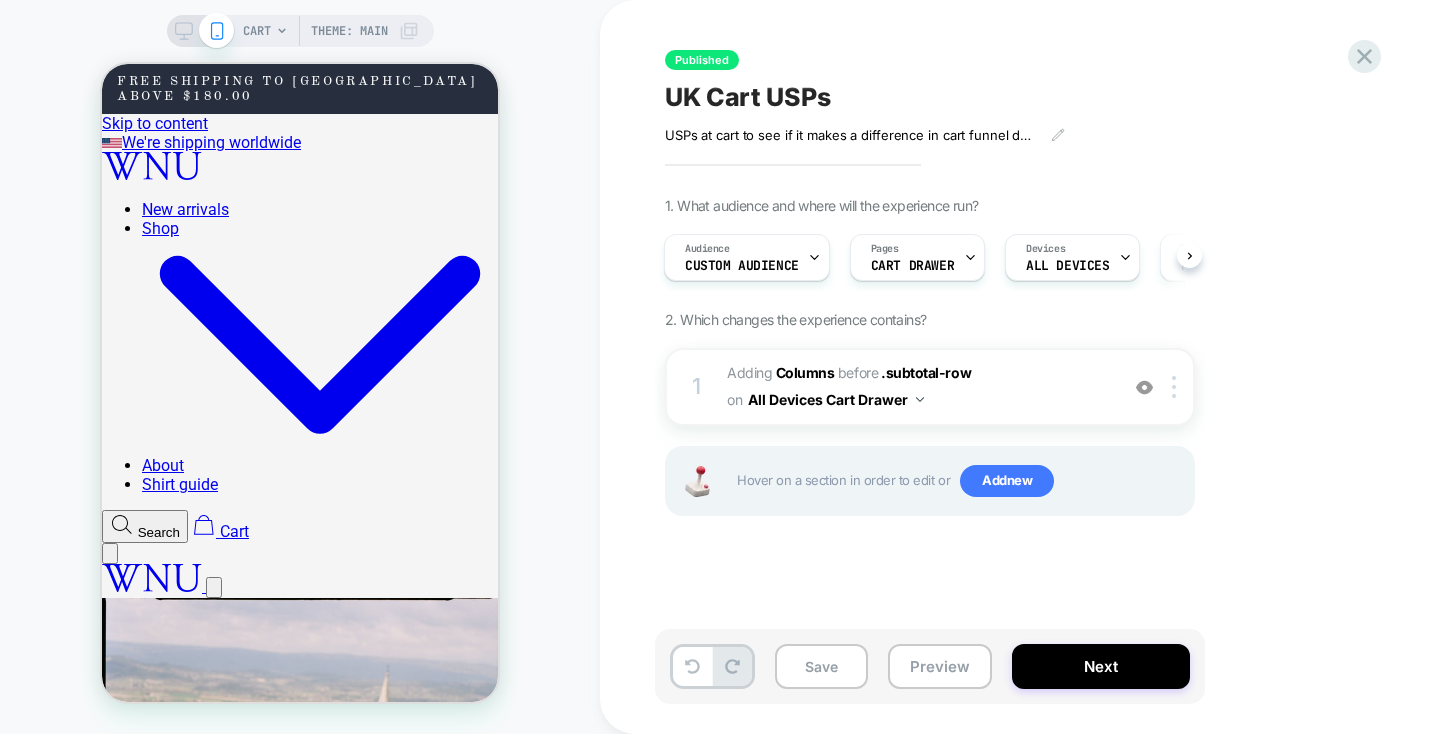click 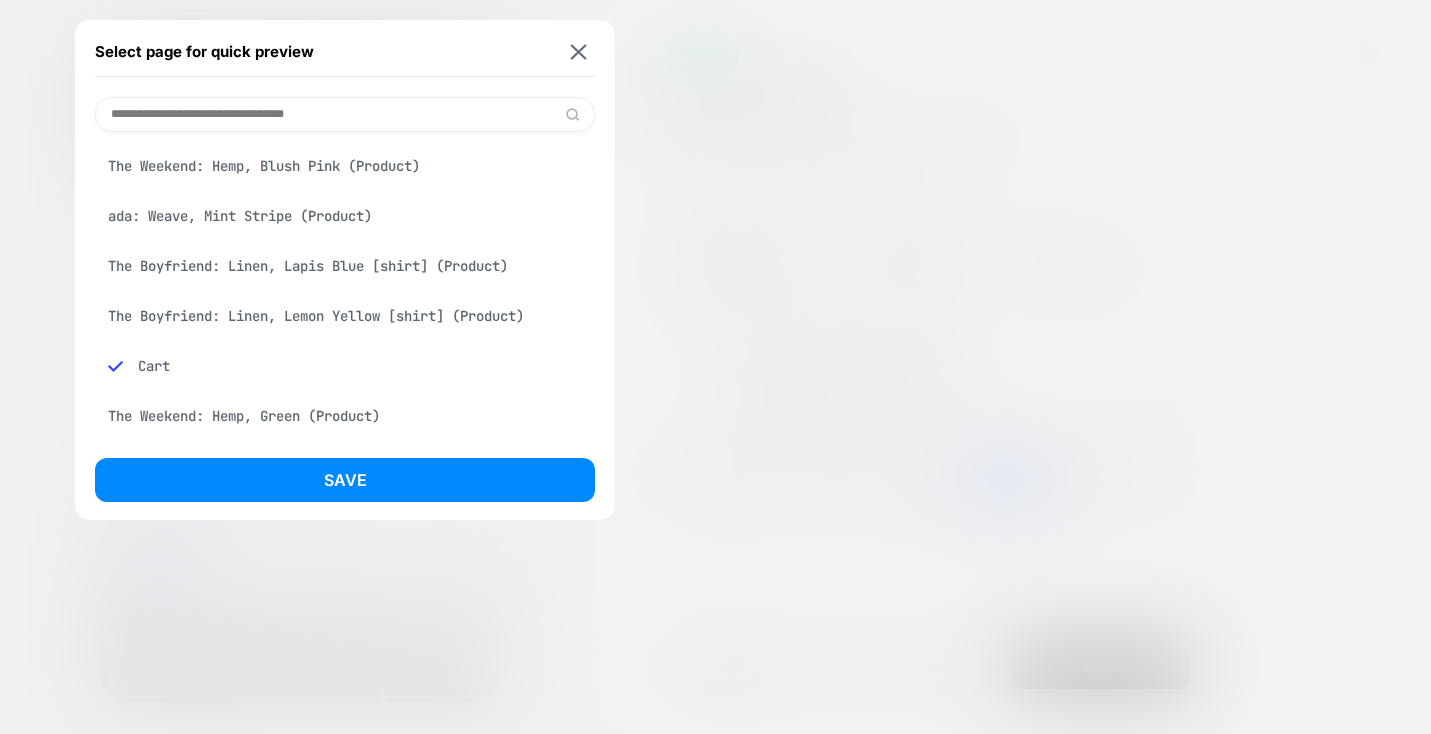 click on "The Weekend: Hemp, Blush Pink (Product)" at bounding box center (345, 166) 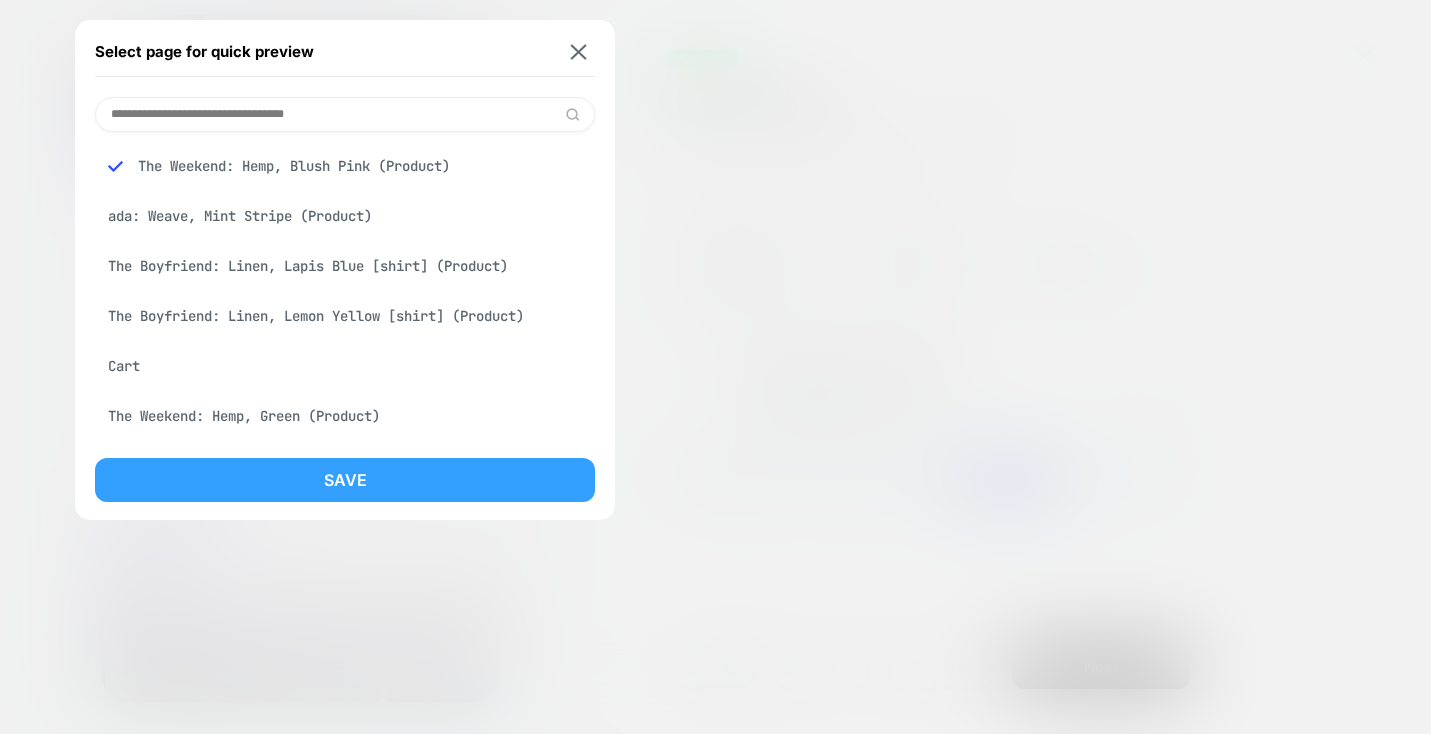 click on "Save" at bounding box center [345, 480] 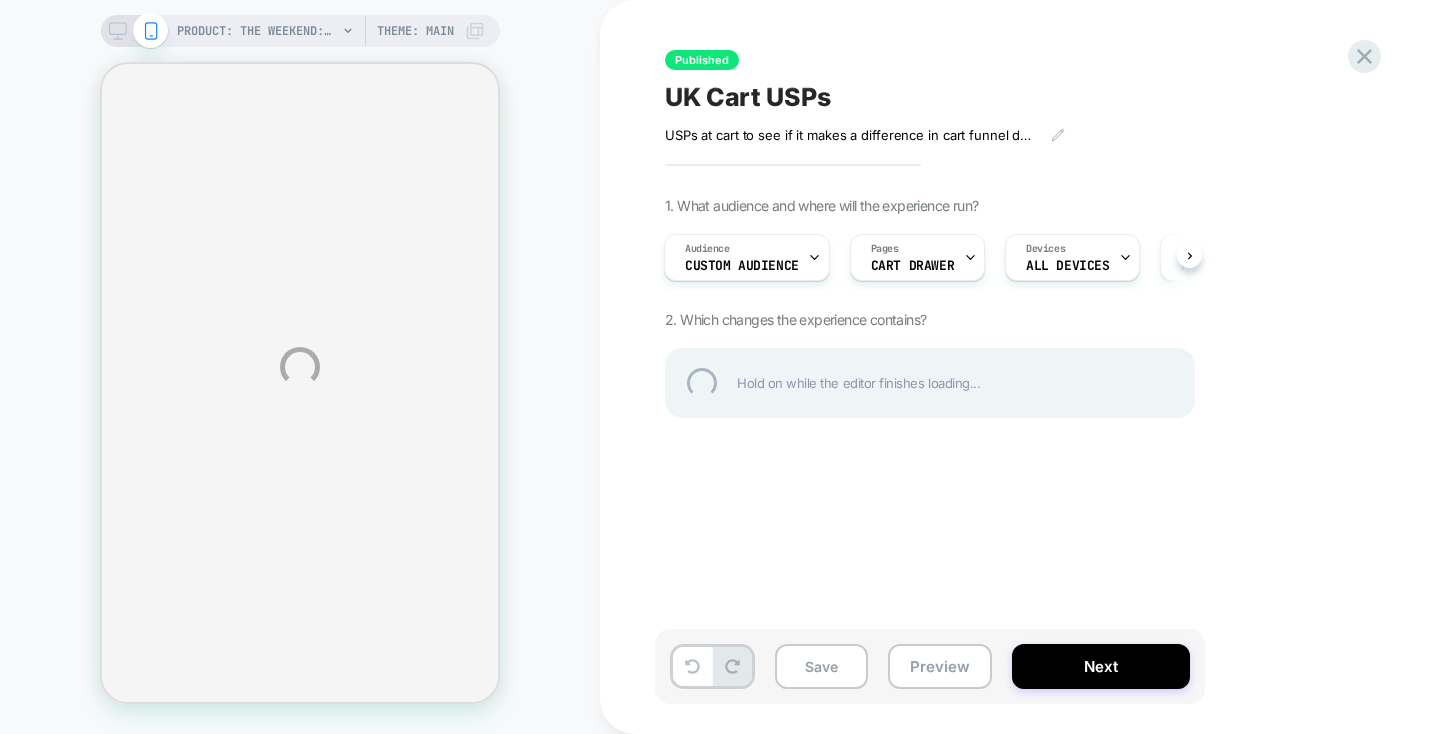 select on "**********" 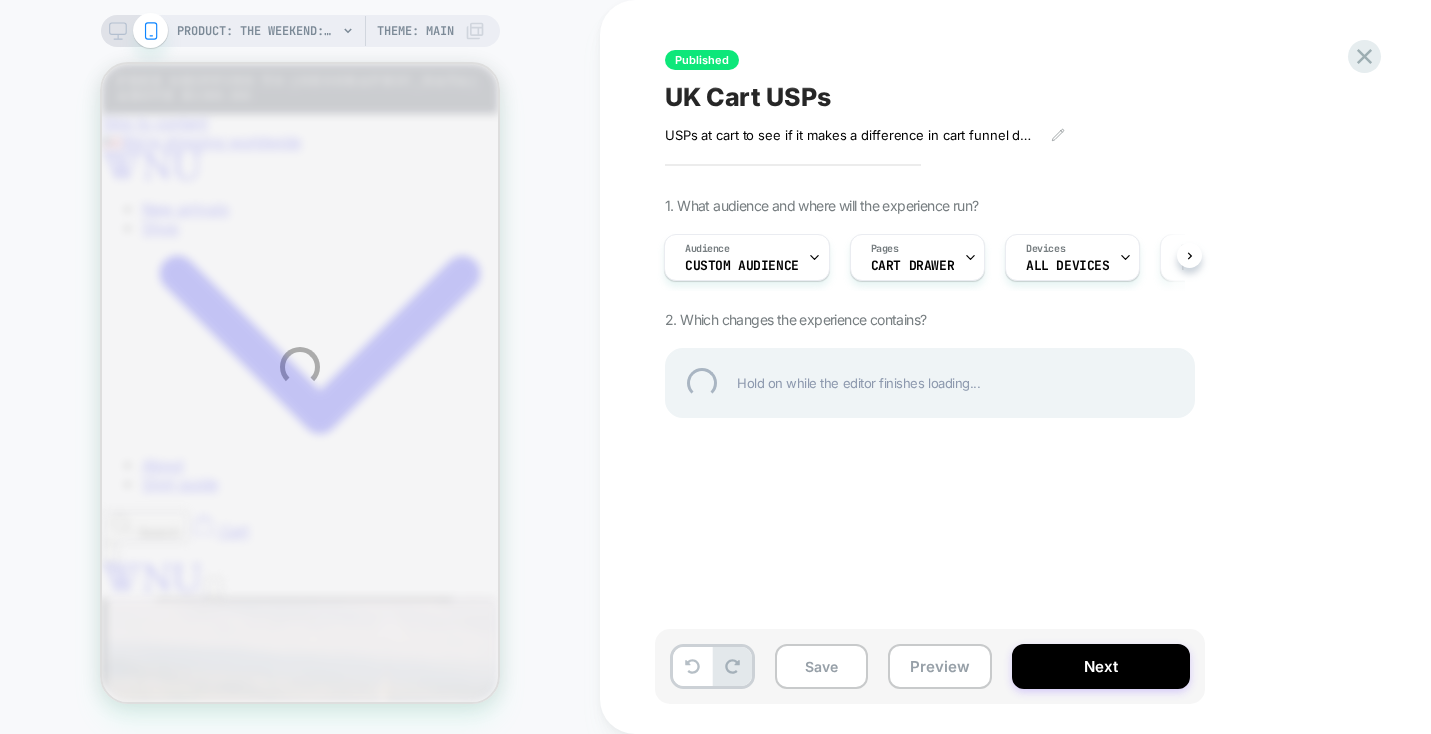 scroll, scrollTop: 0, scrollLeft: 0, axis: both 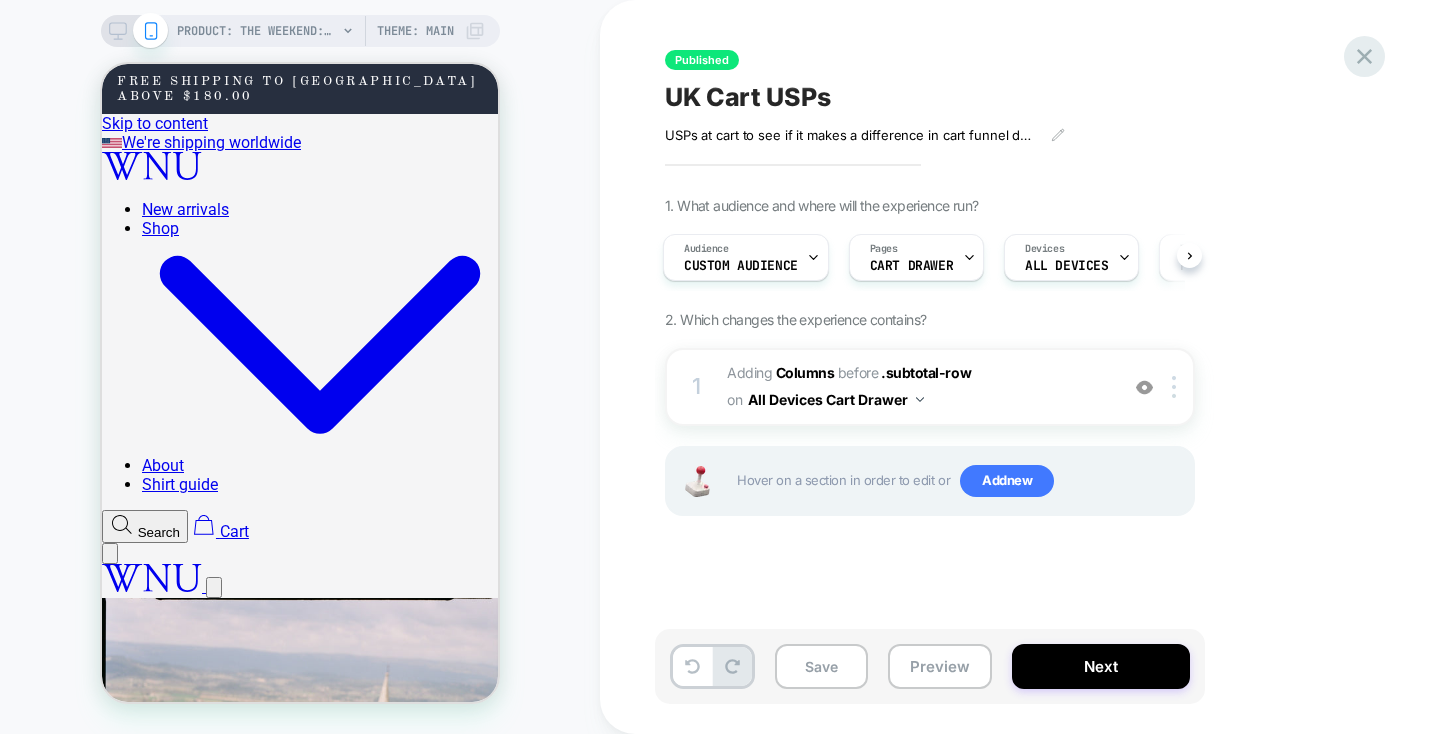 click 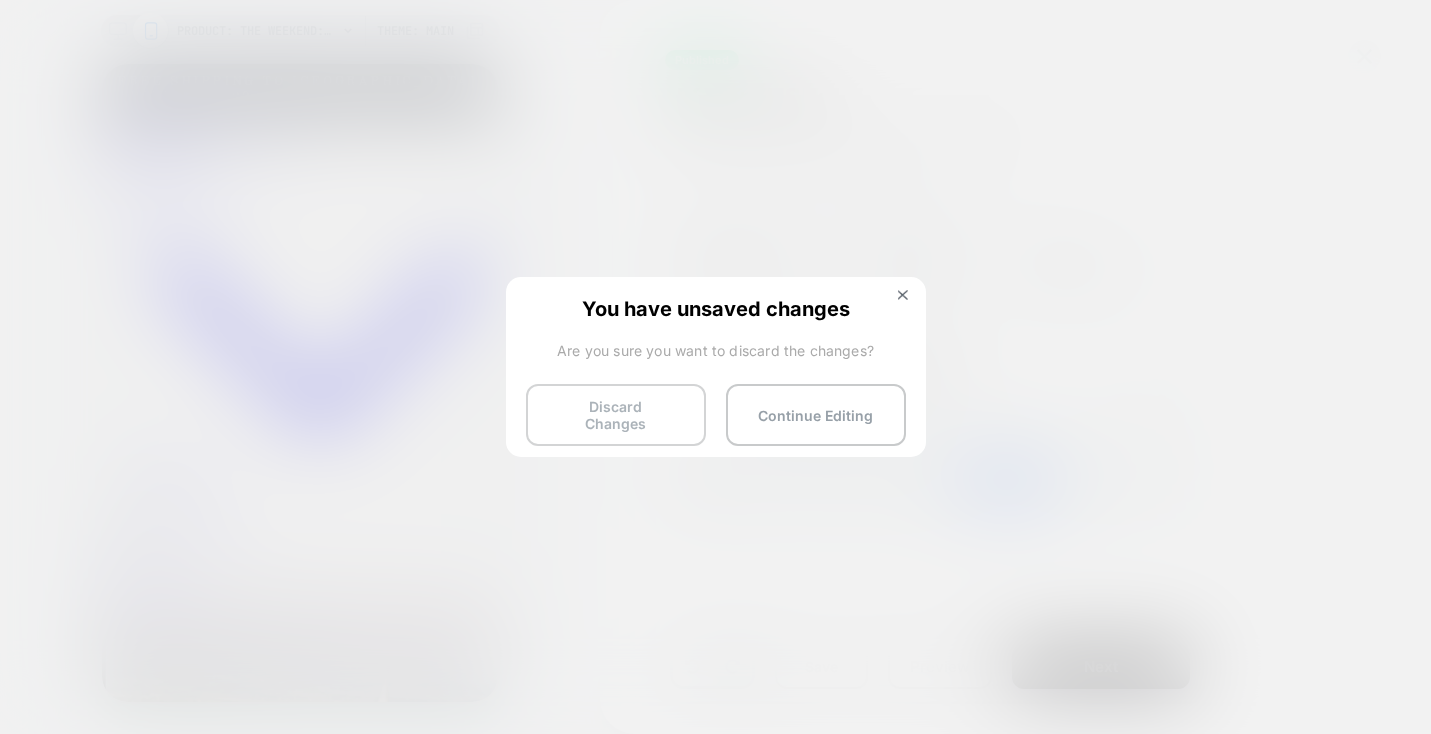 click on "Discard Changes" at bounding box center [616, 415] 